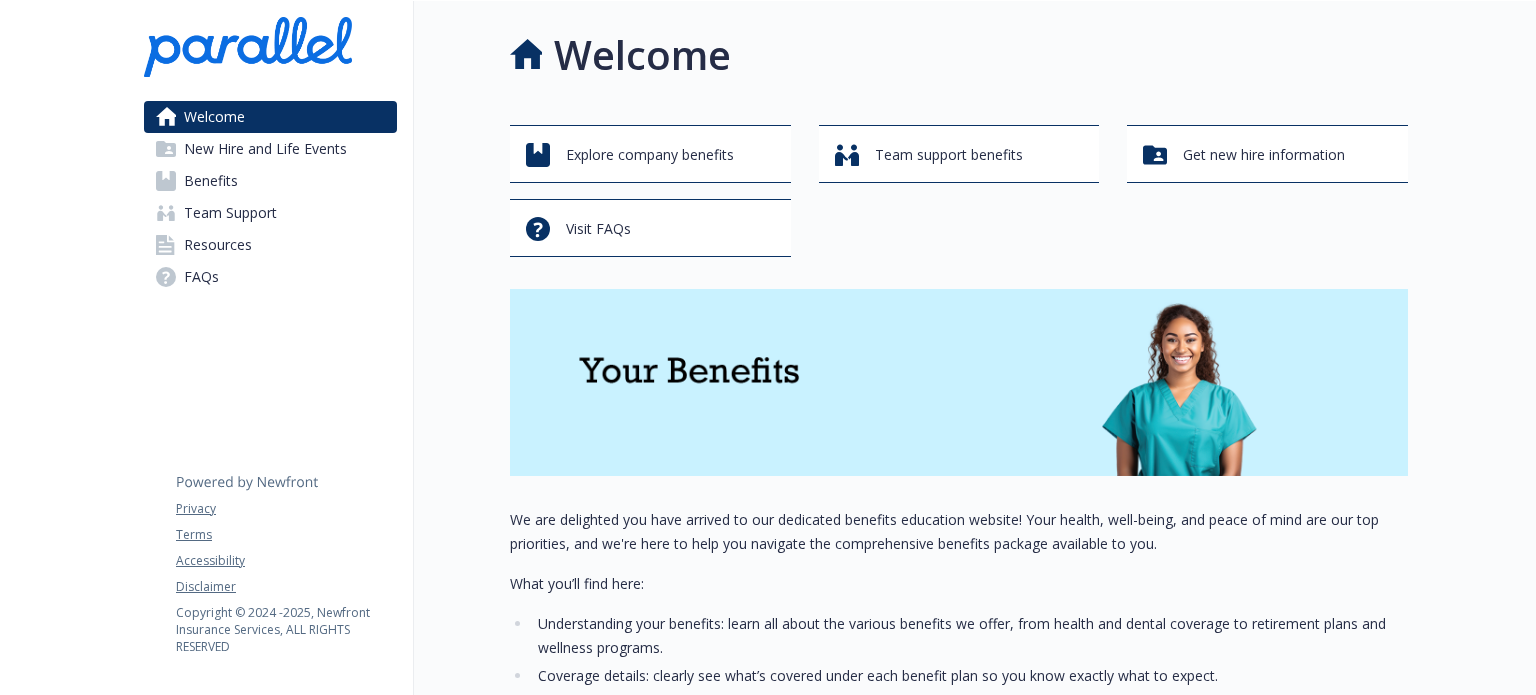 scroll, scrollTop: 0, scrollLeft: 0, axis: both 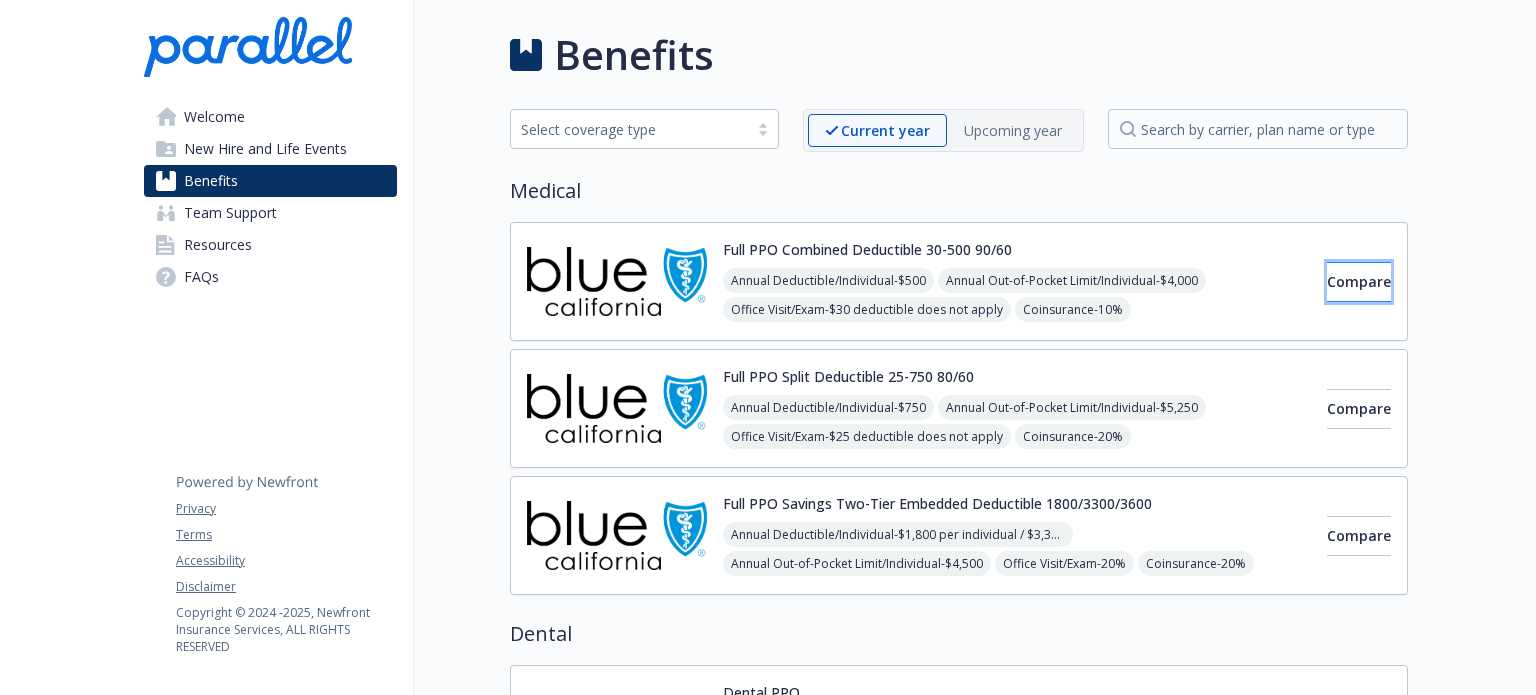 click on "Compare" at bounding box center (1359, 281) 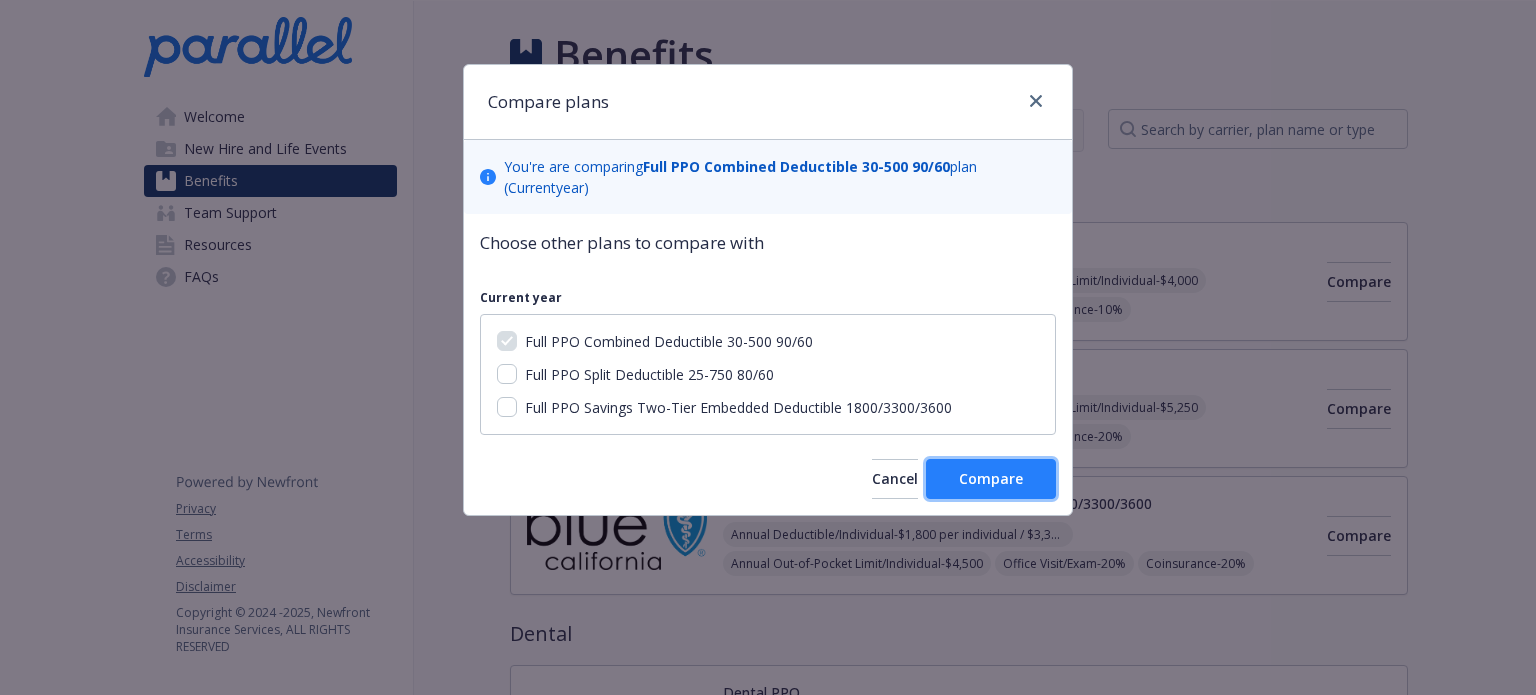 click on "Compare" at bounding box center (991, 478) 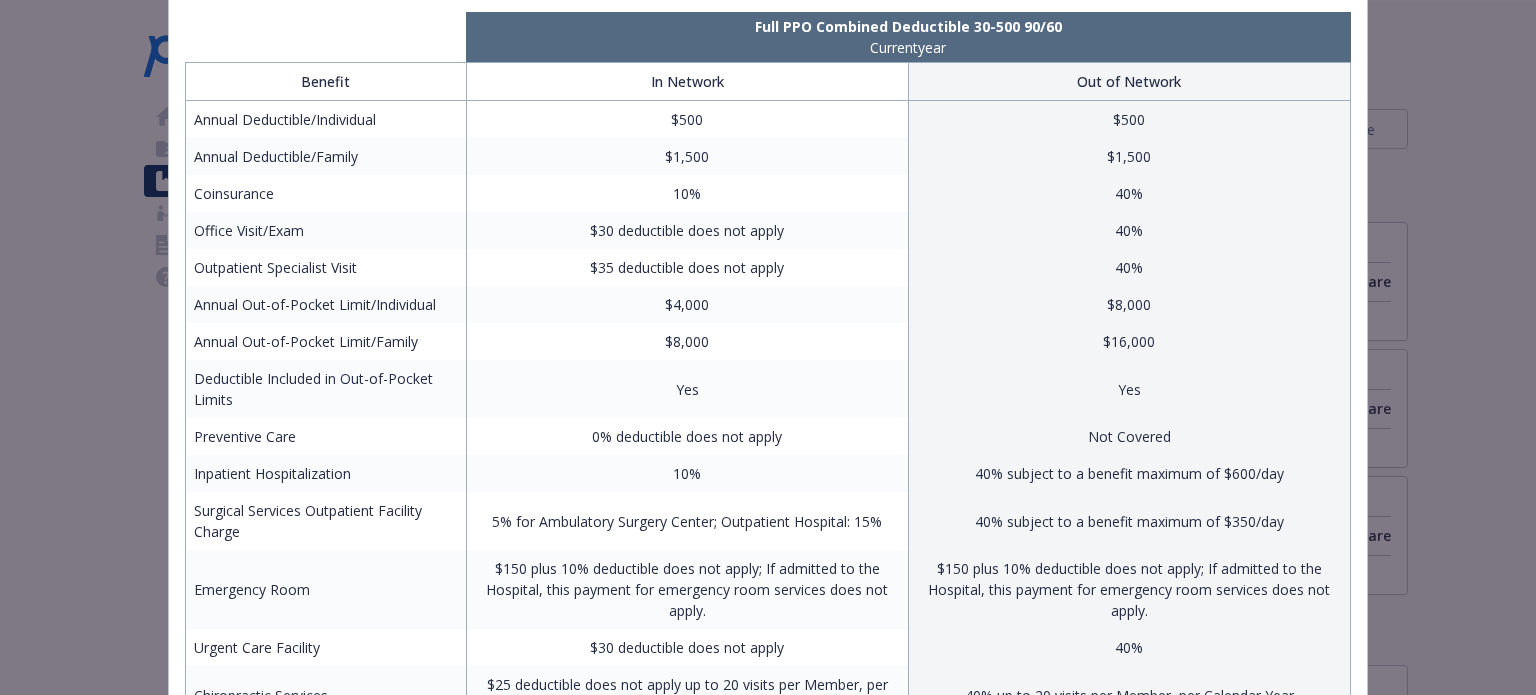 scroll, scrollTop: 0, scrollLeft: 0, axis: both 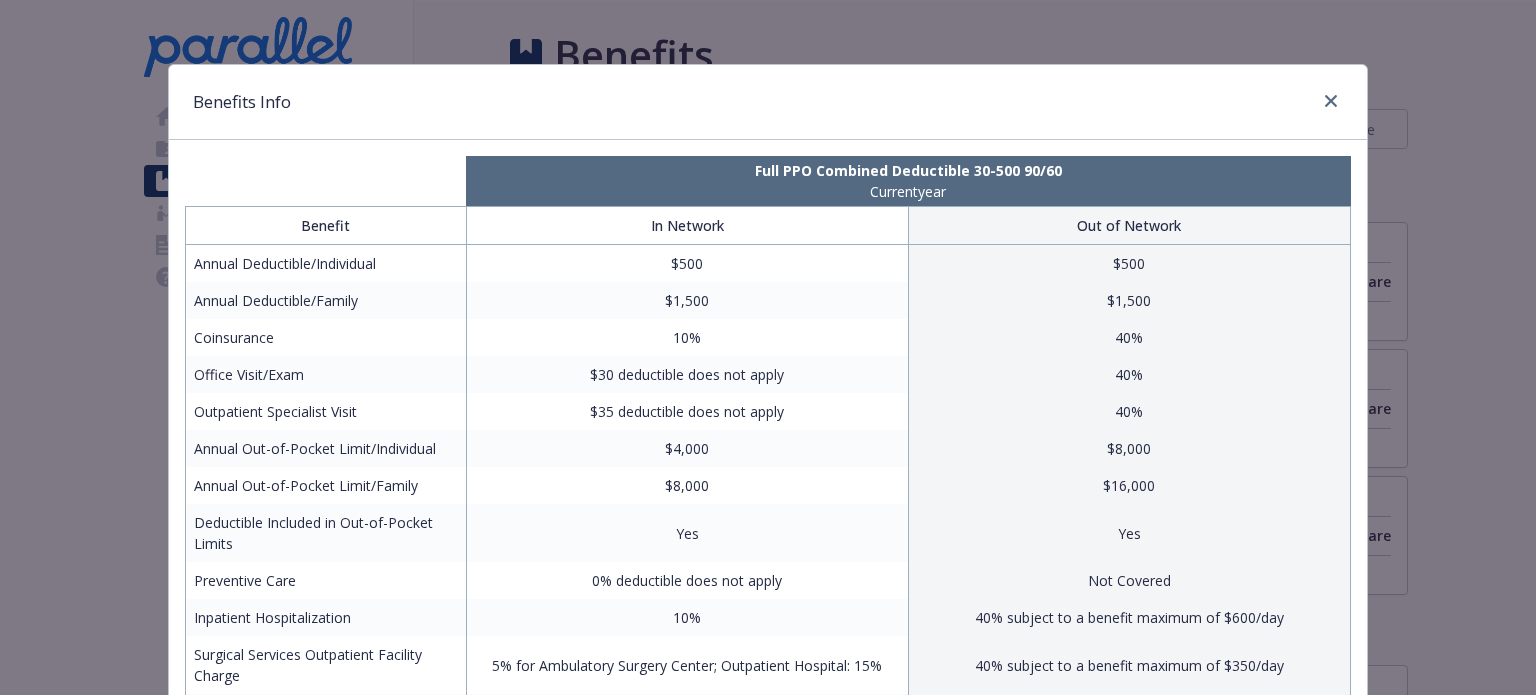 click on "Benefits Info Full PPO Combined Deductible 30-500 90/60 Current year Benefit In Network Out of Network Annual Deductible/Individual $500 $500 Annual Deductible/Family $1,500 $1,500 Coinsurance 10% 40% Office Visit/Exam $30 deductible does not apply 40% Outpatient Specialist Visit $35 deductible does not apply 40% Annual Out-of-Pocket Limit/Individual $4,000 $8,000 Annual Out-of-Pocket Limit/Family $8,000 $16,000 Deductible Included in Out-of-Pocket Limits Yes Yes Preventive Care 0% deductible does not apply Not Covered Inpatient Hospitalization 10% 40% subject to a benefit maximum of $600/day Surgical Services Outpatient Facility Charge 5% for Ambulatory Surgery Center; Outpatient Hospital: 15% 40% subject to a benefit maximum of $350/day Emergency Room $150 plus 10% deductible does not apply; If admitted to the Hospital, this payment for emergency room services does not apply. $150 plus 10% deductible does not apply; If admitted to the Hospital, this payment for emergency room services does not apply. 40%" at bounding box center [768, 347] 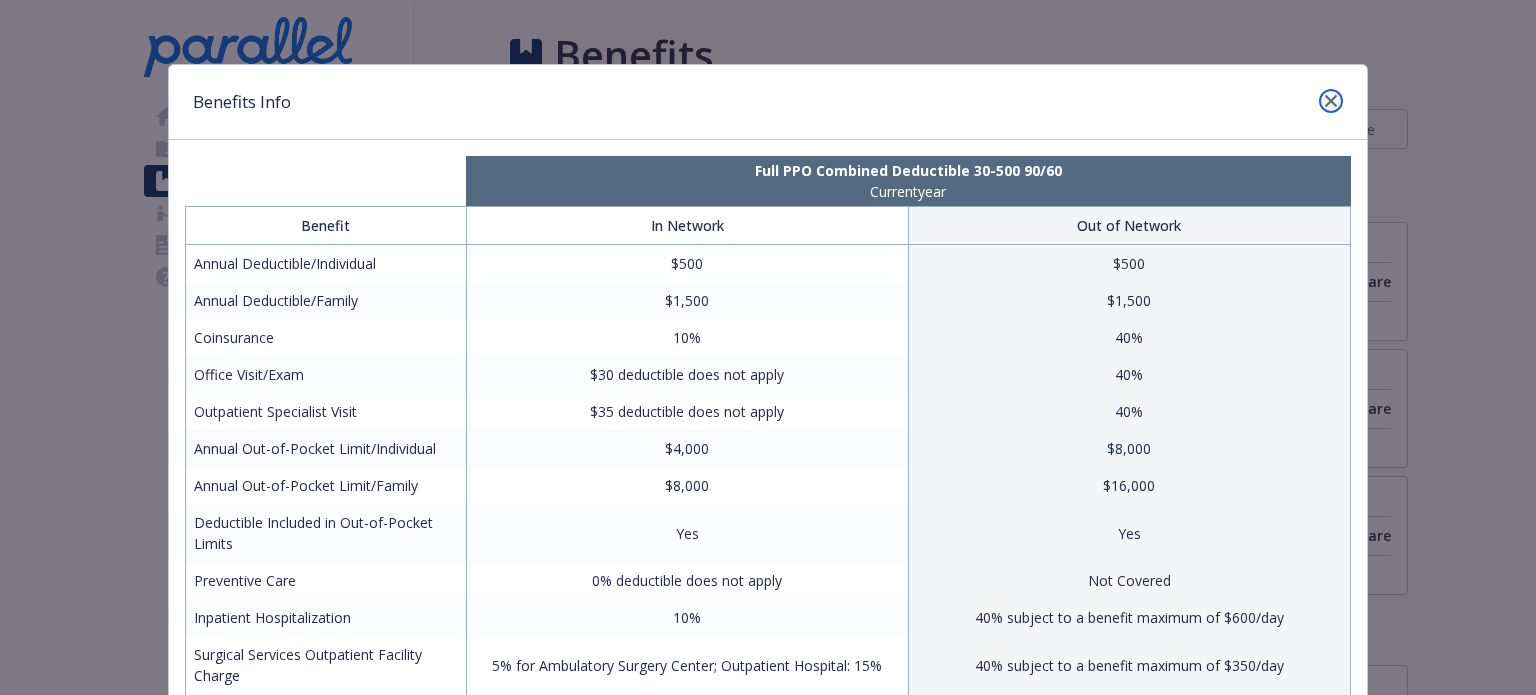 click at bounding box center [1331, 101] 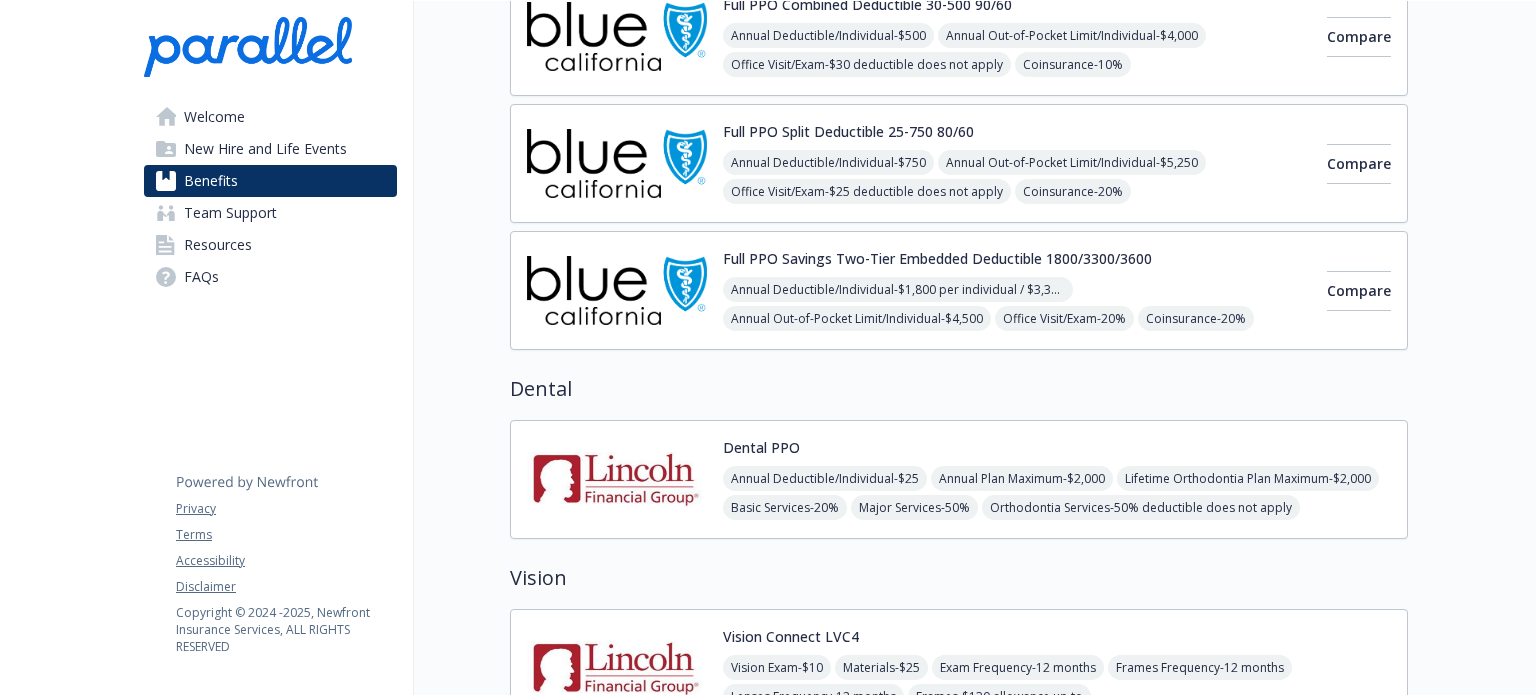 scroll, scrollTop: 0, scrollLeft: 0, axis: both 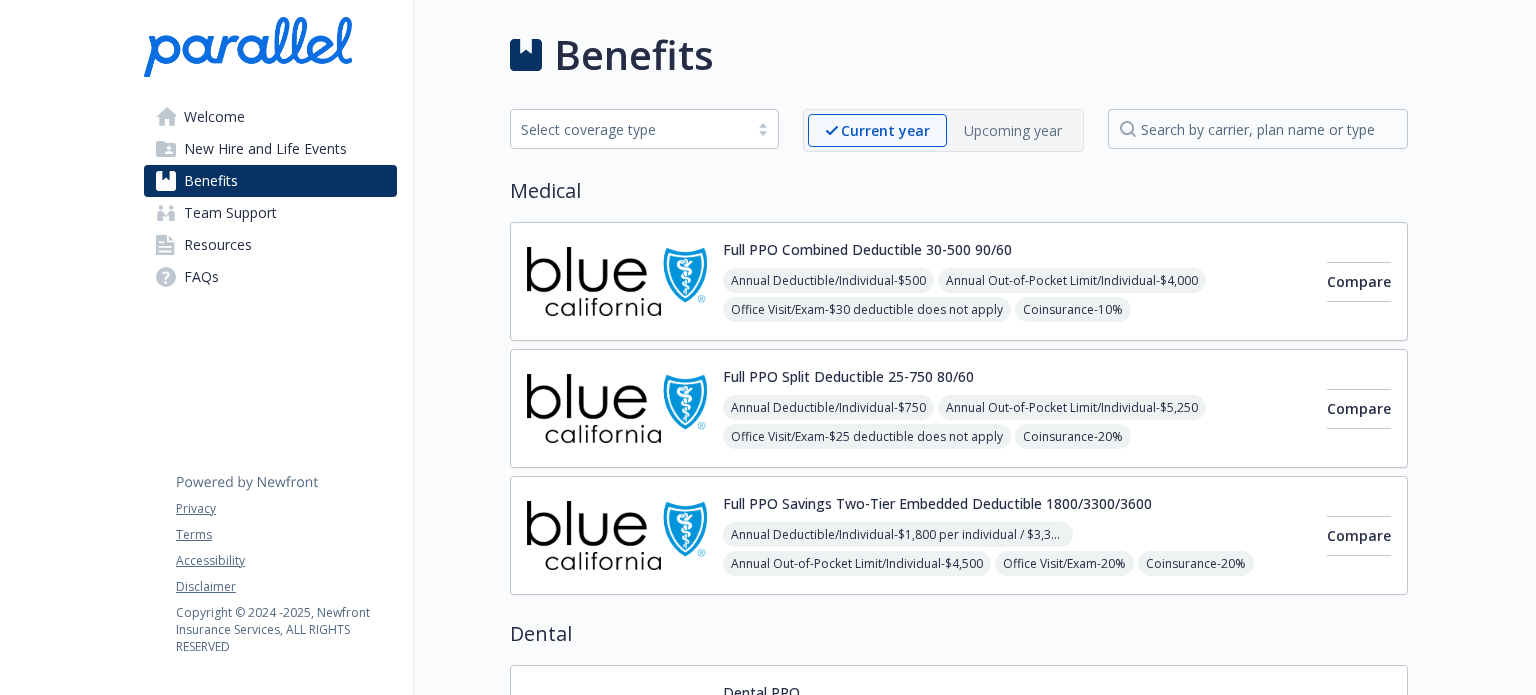 click at bounding box center [617, 281] 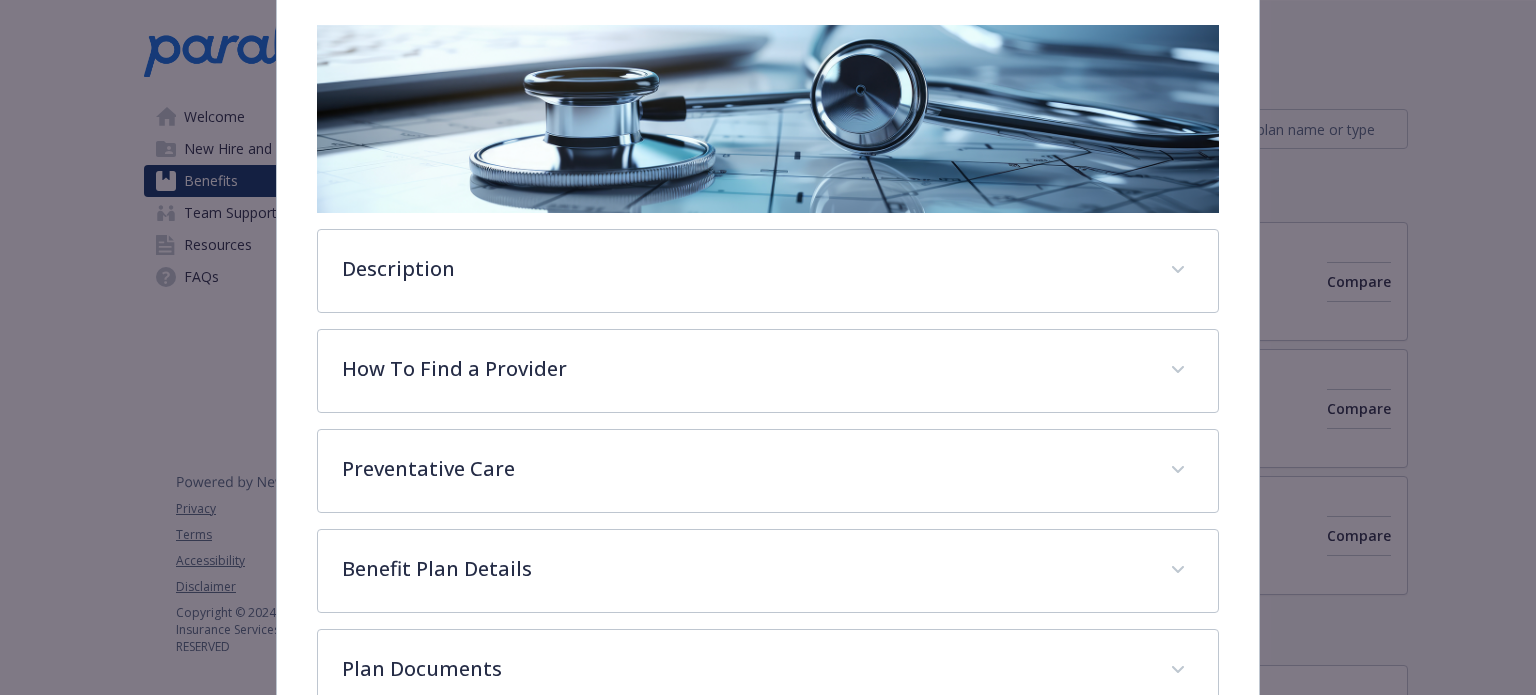 scroll, scrollTop: 437, scrollLeft: 0, axis: vertical 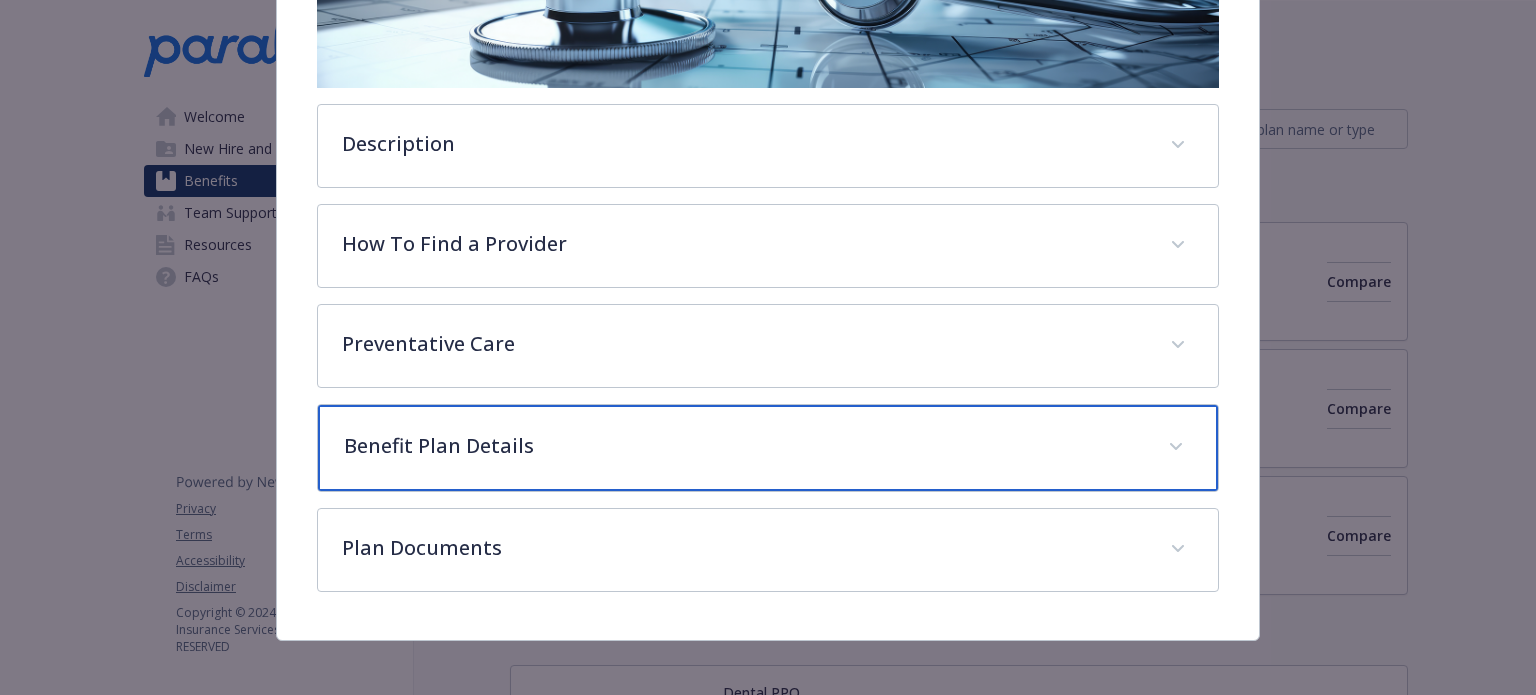 click on "Benefit Plan Details" at bounding box center (743, 446) 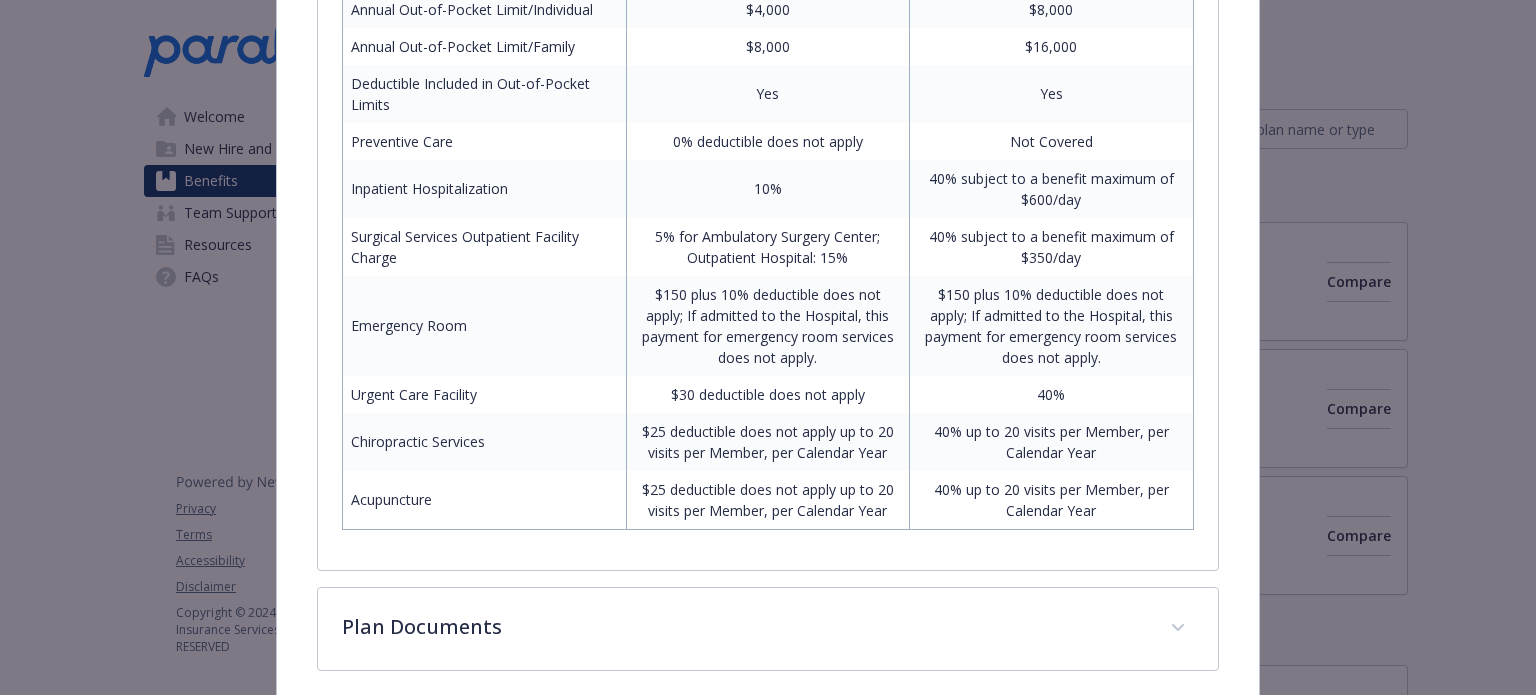 scroll, scrollTop: 1259, scrollLeft: 0, axis: vertical 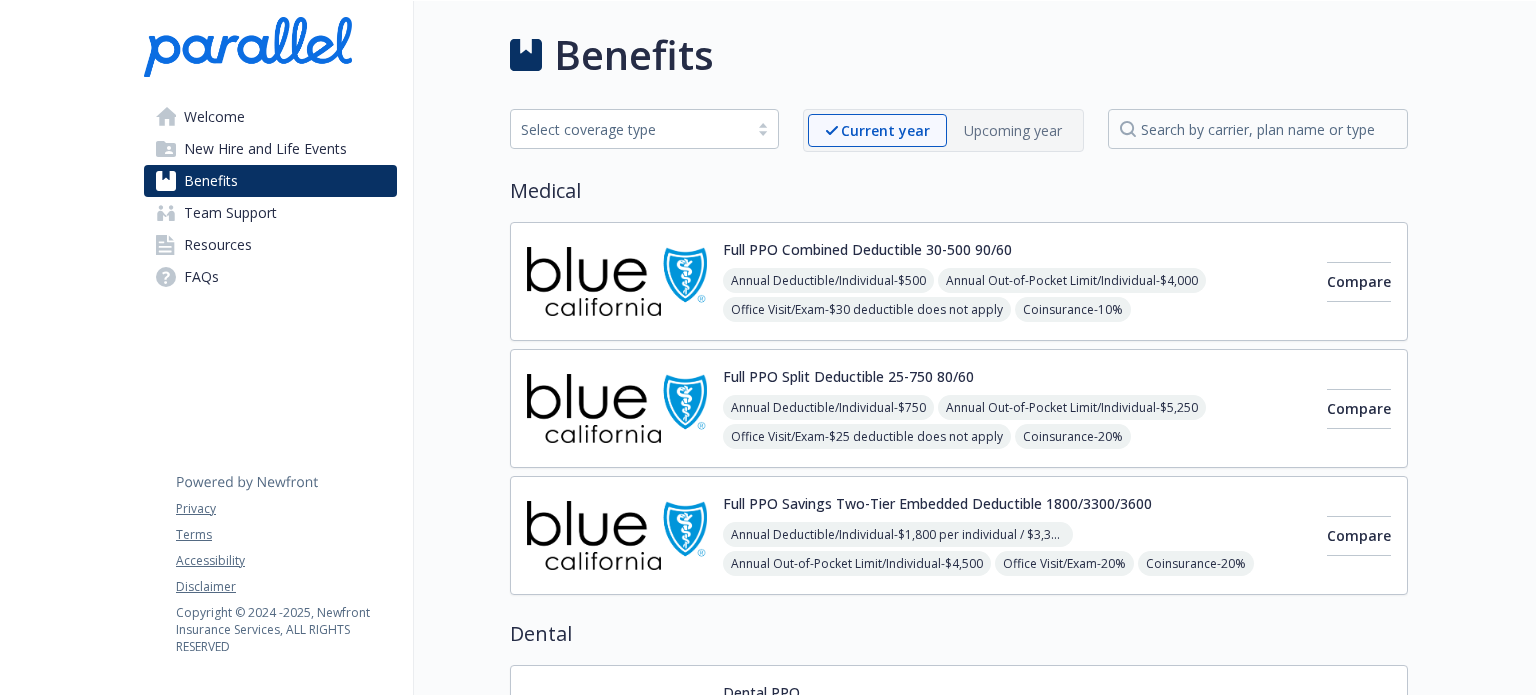 click on "Welcome" at bounding box center (214, 117) 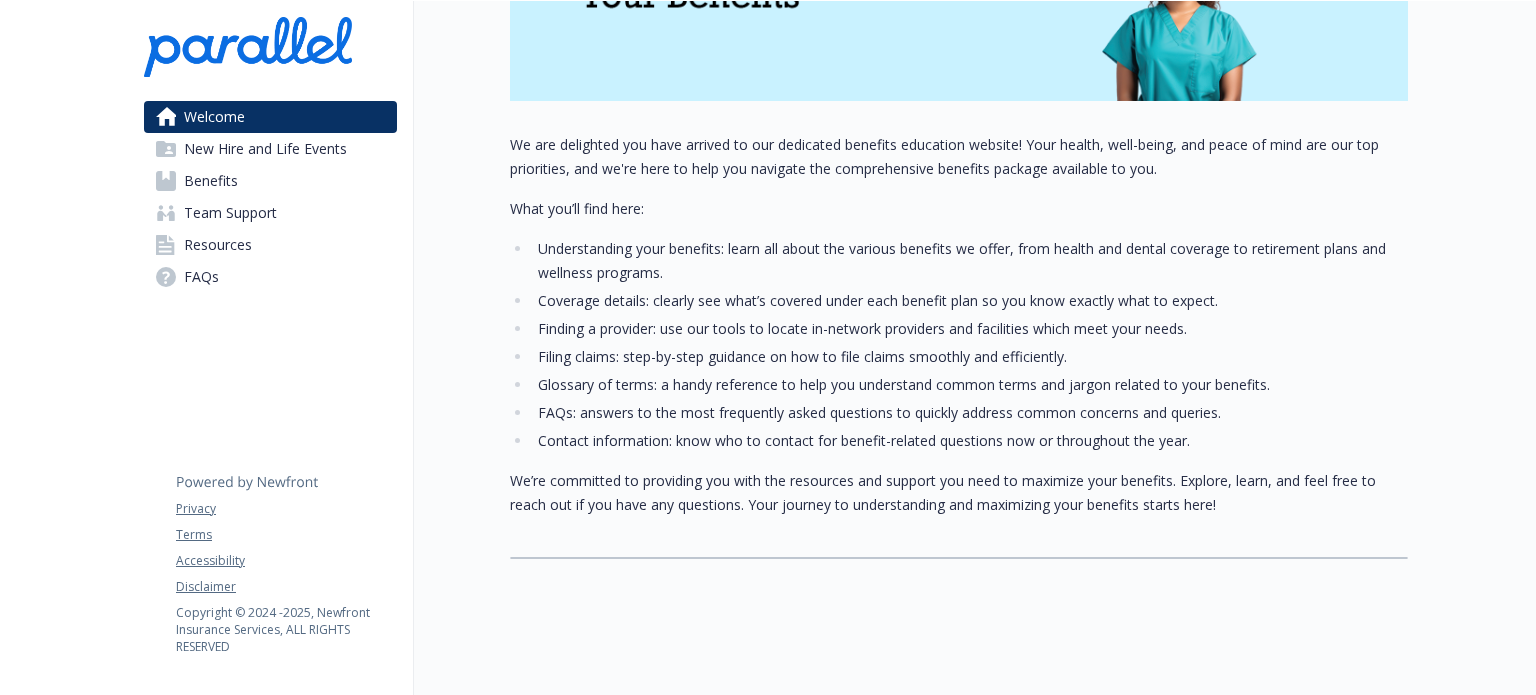 scroll, scrollTop: 397, scrollLeft: 0, axis: vertical 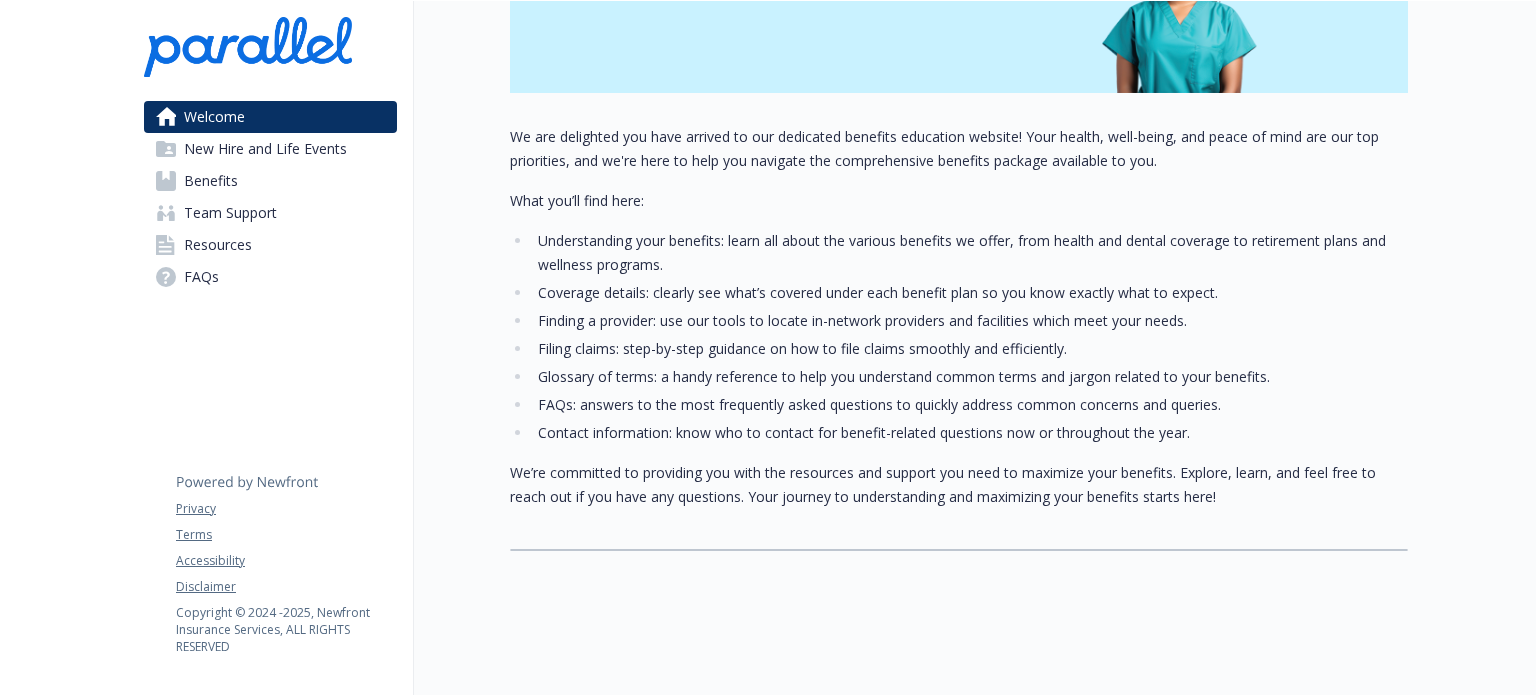 click on "New Hire and Life Events" at bounding box center (265, 149) 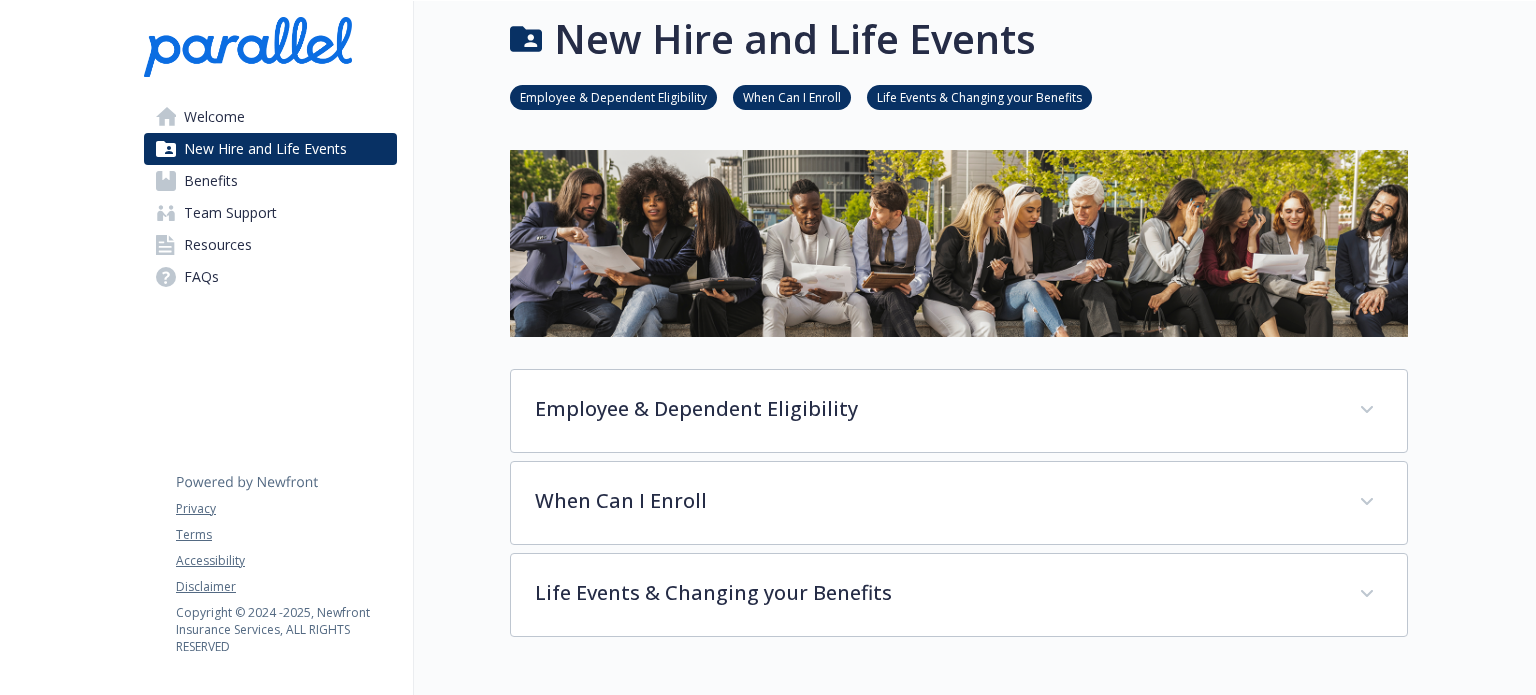 scroll, scrollTop: 116, scrollLeft: 0, axis: vertical 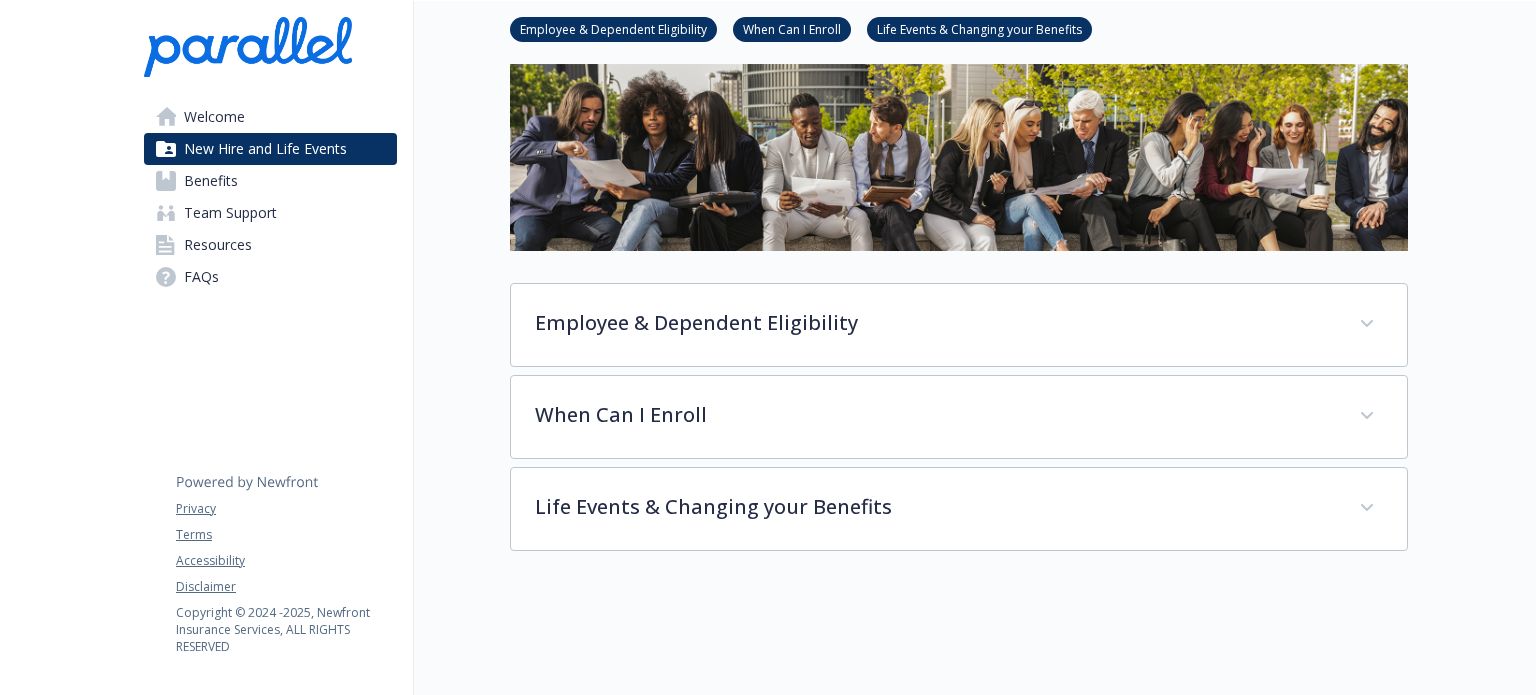 click on "Benefits" at bounding box center [270, 181] 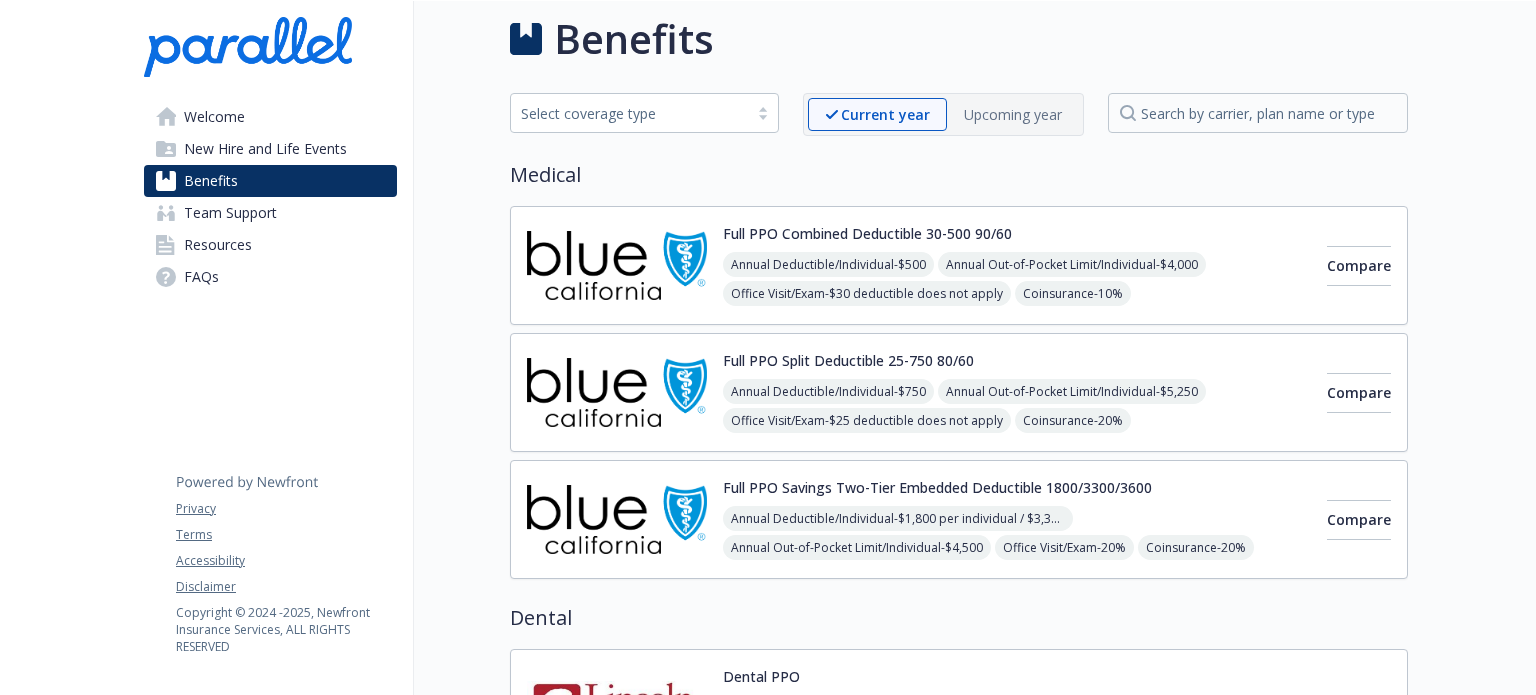 scroll, scrollTop: 0, scrollLeft: 0, axis: both 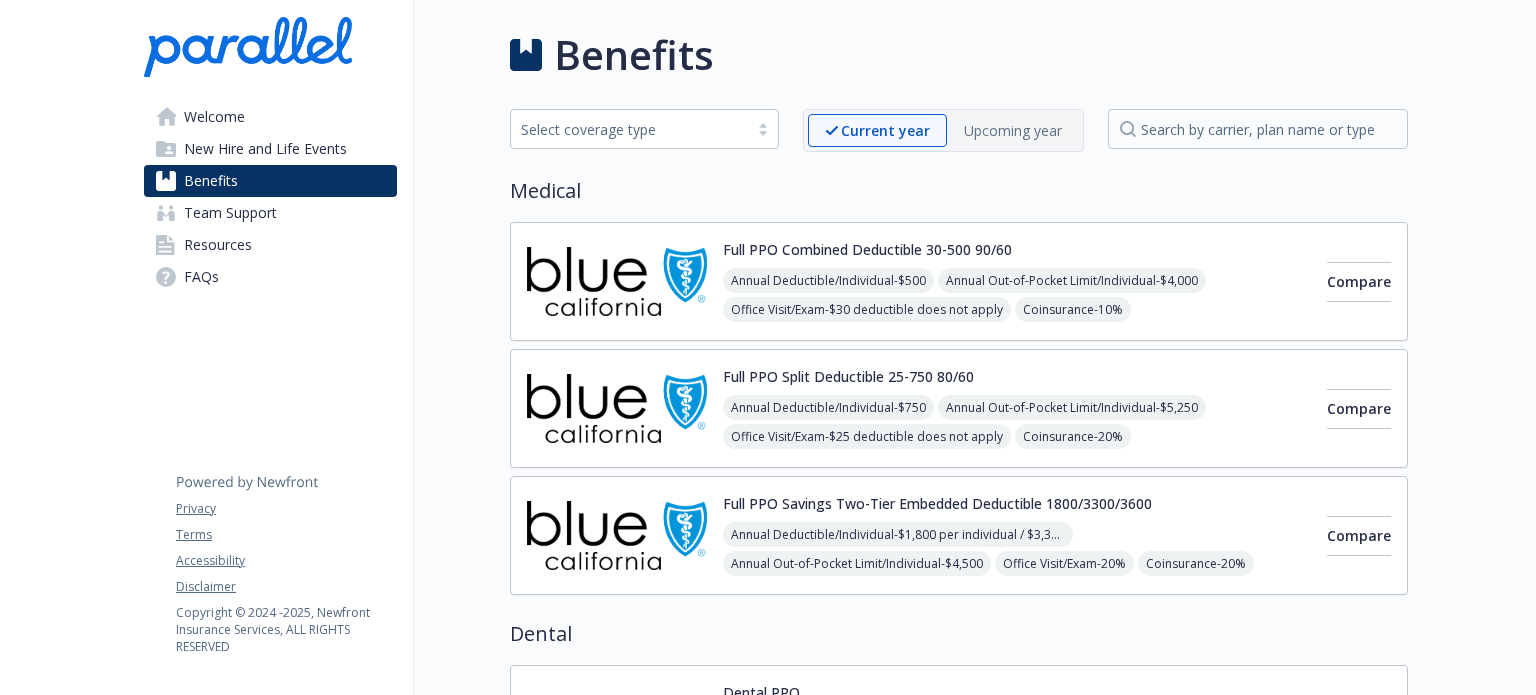 click on "Welcome" at bounding box center (270, 117) 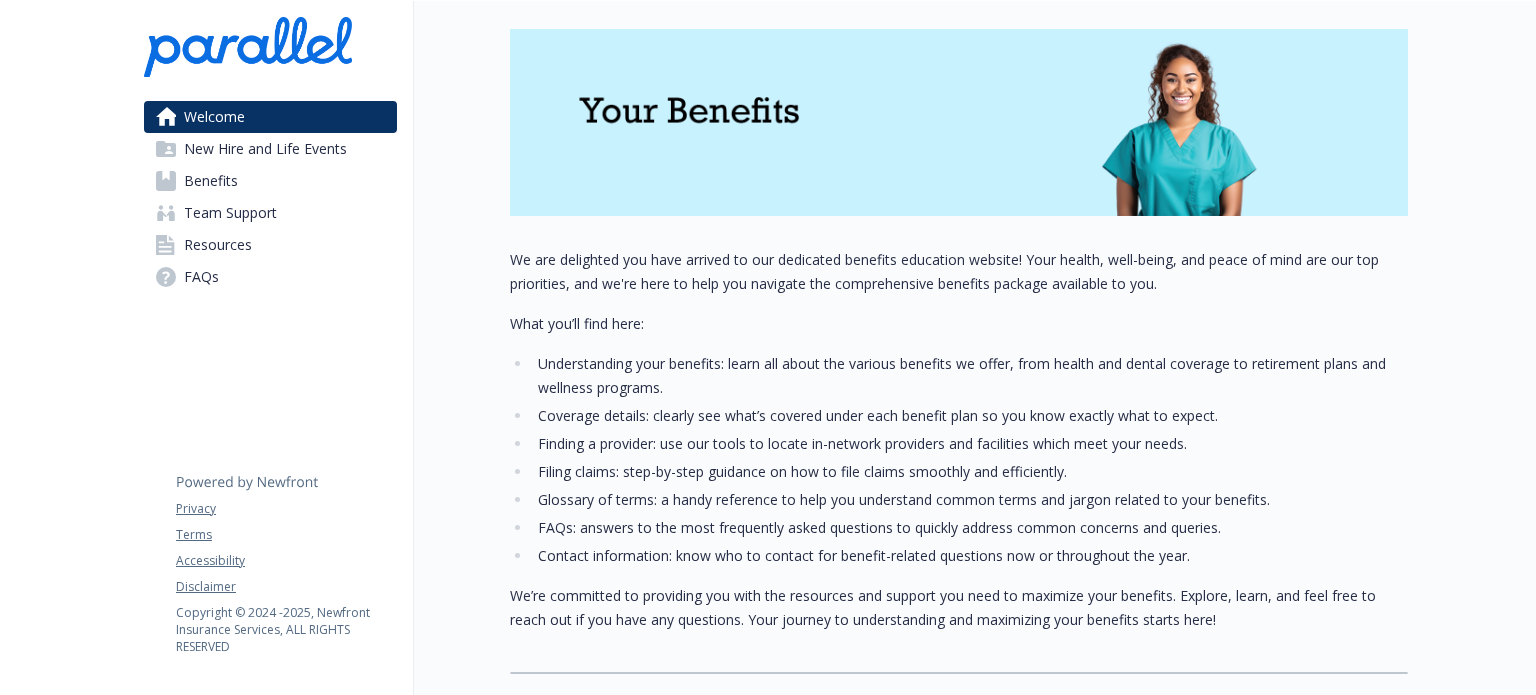 scroll, scrollTop: 300, scrollLeft: 0, axis: vertical 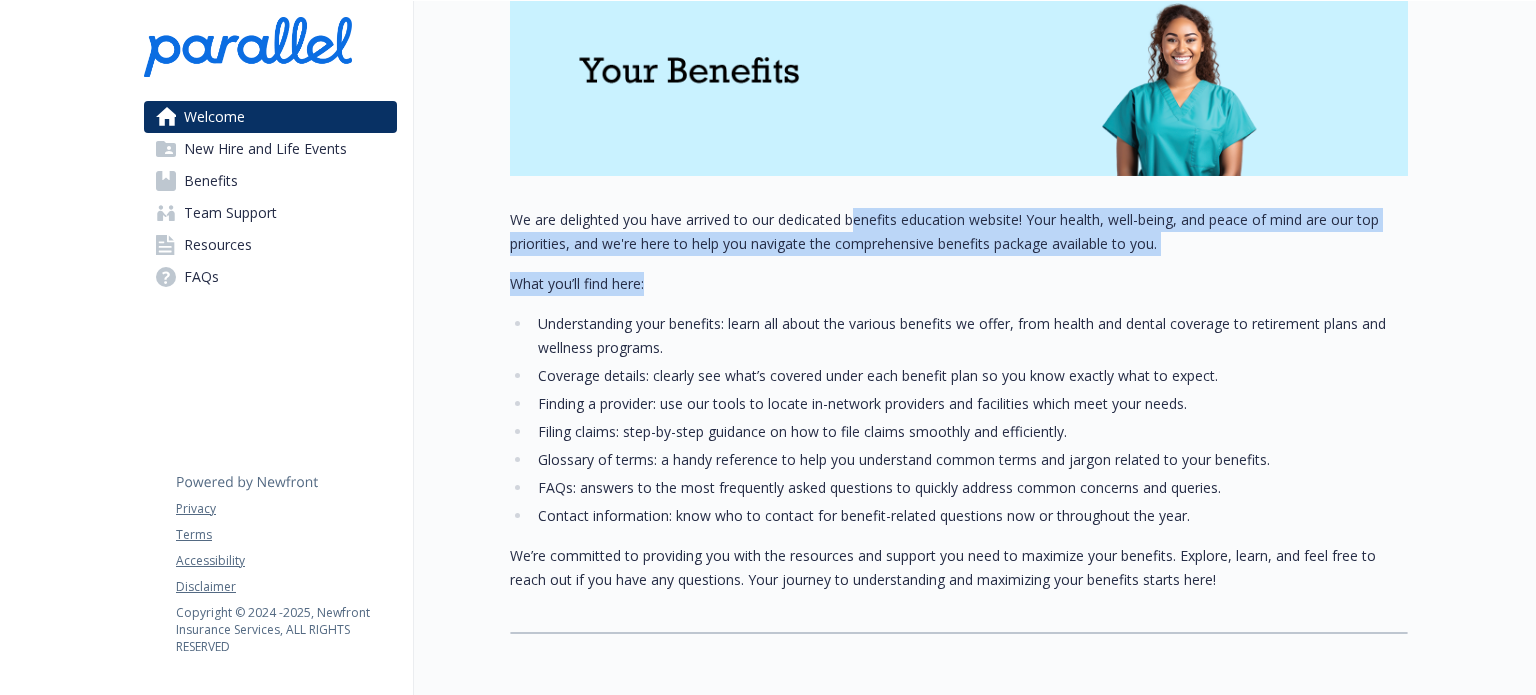 drag, startPoint x: 858, startPoint y: 214, endPoint x: 1140, endPoint y: 287, distance: 291.29538 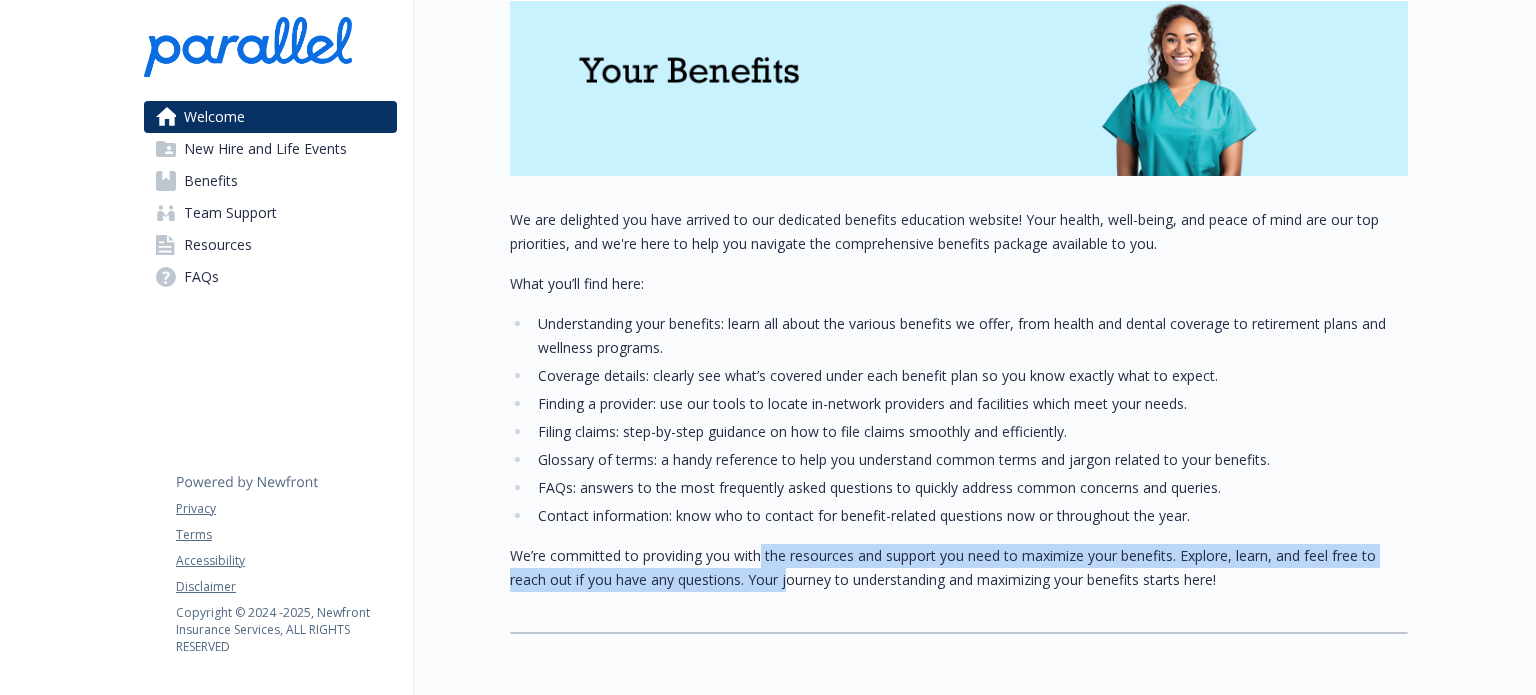 drag, startPoint x: 787, startPoint y: 602, endPoint x: 761, endPoint y: 541, distance: 66.309875 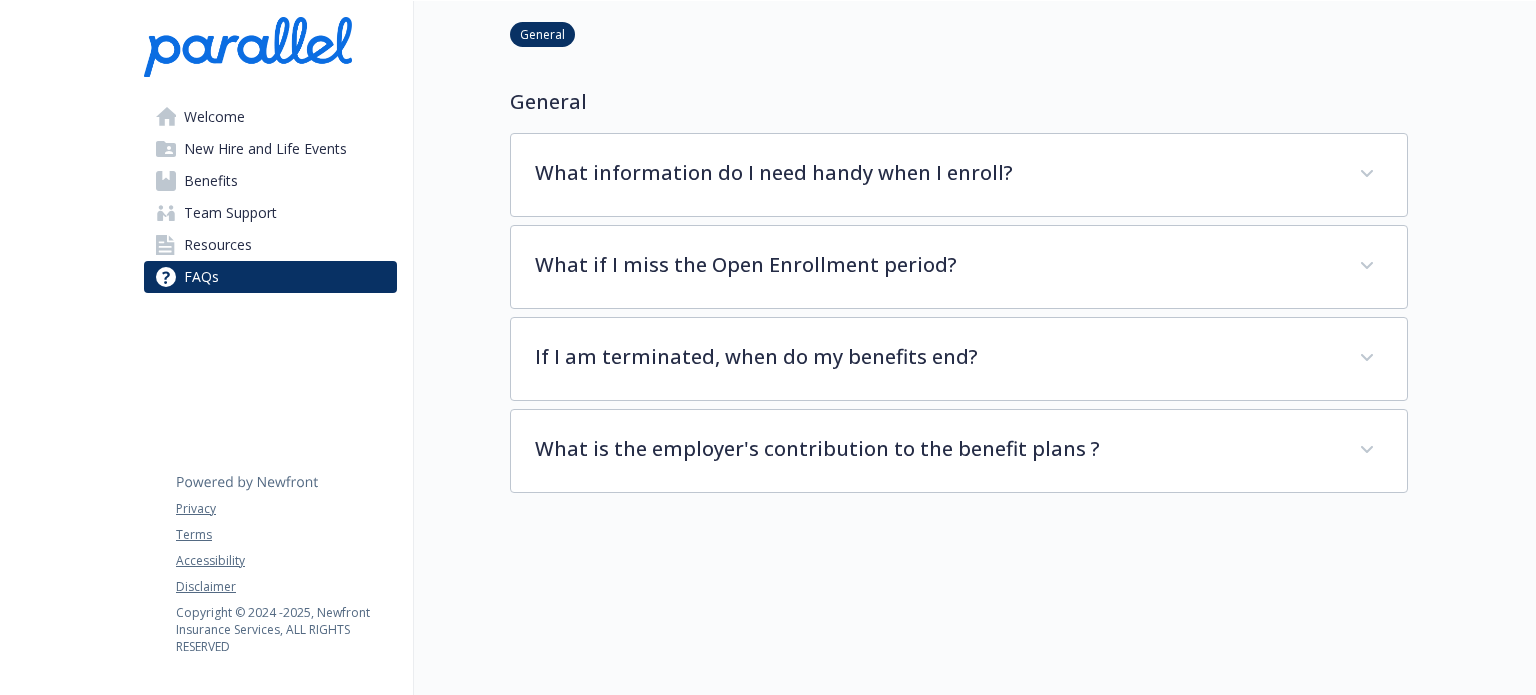 scroll, scrollTop: 0, scrollLeft: 0, axis: both 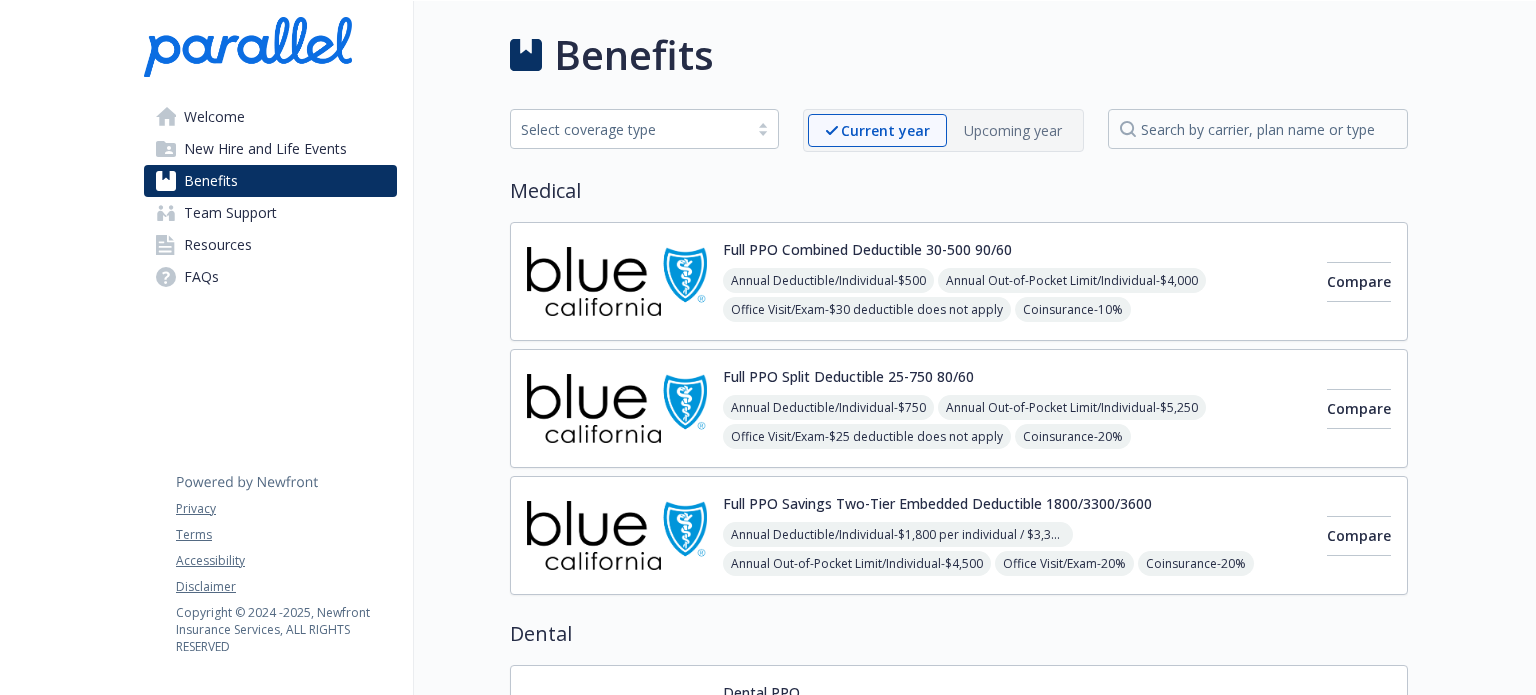 click on "Upcoming year" at bounding box center (1013, 130) 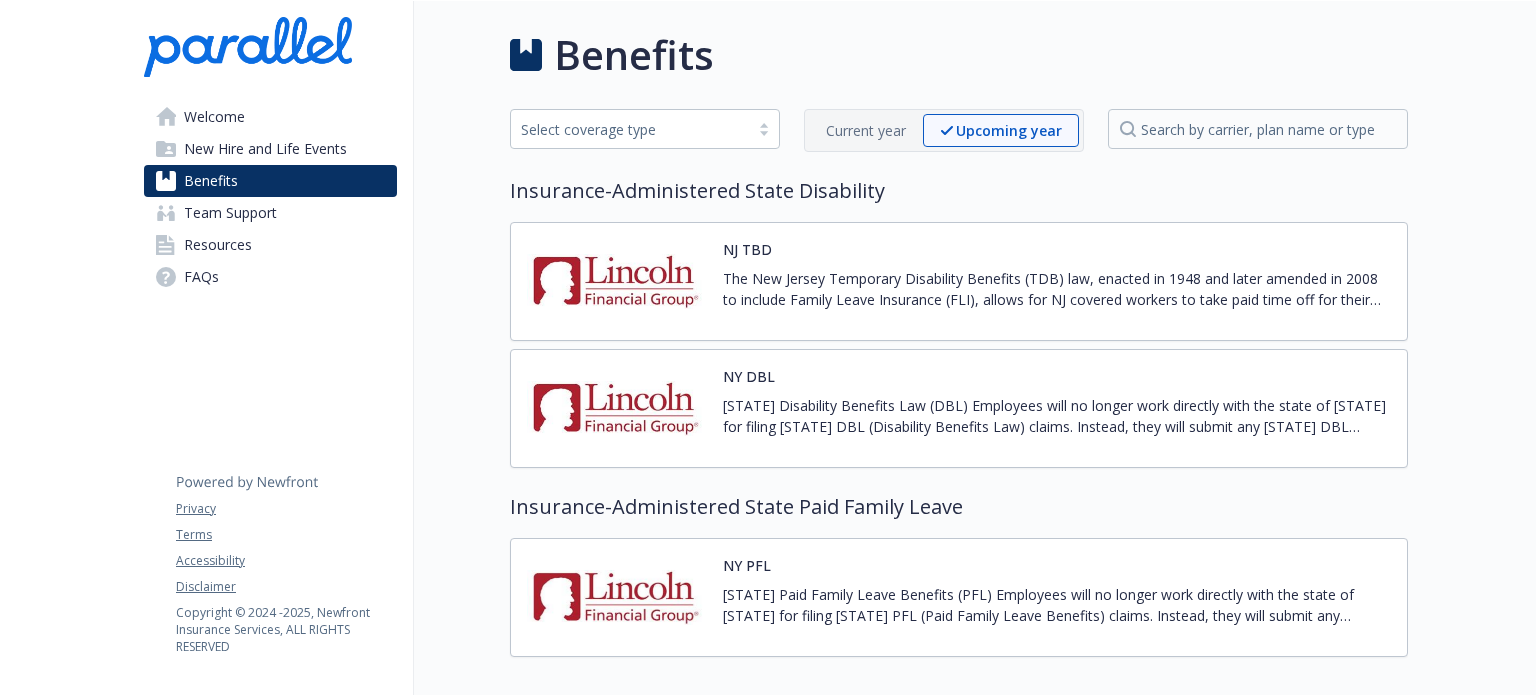 click on "Current year" at bounding box center [866, 130] 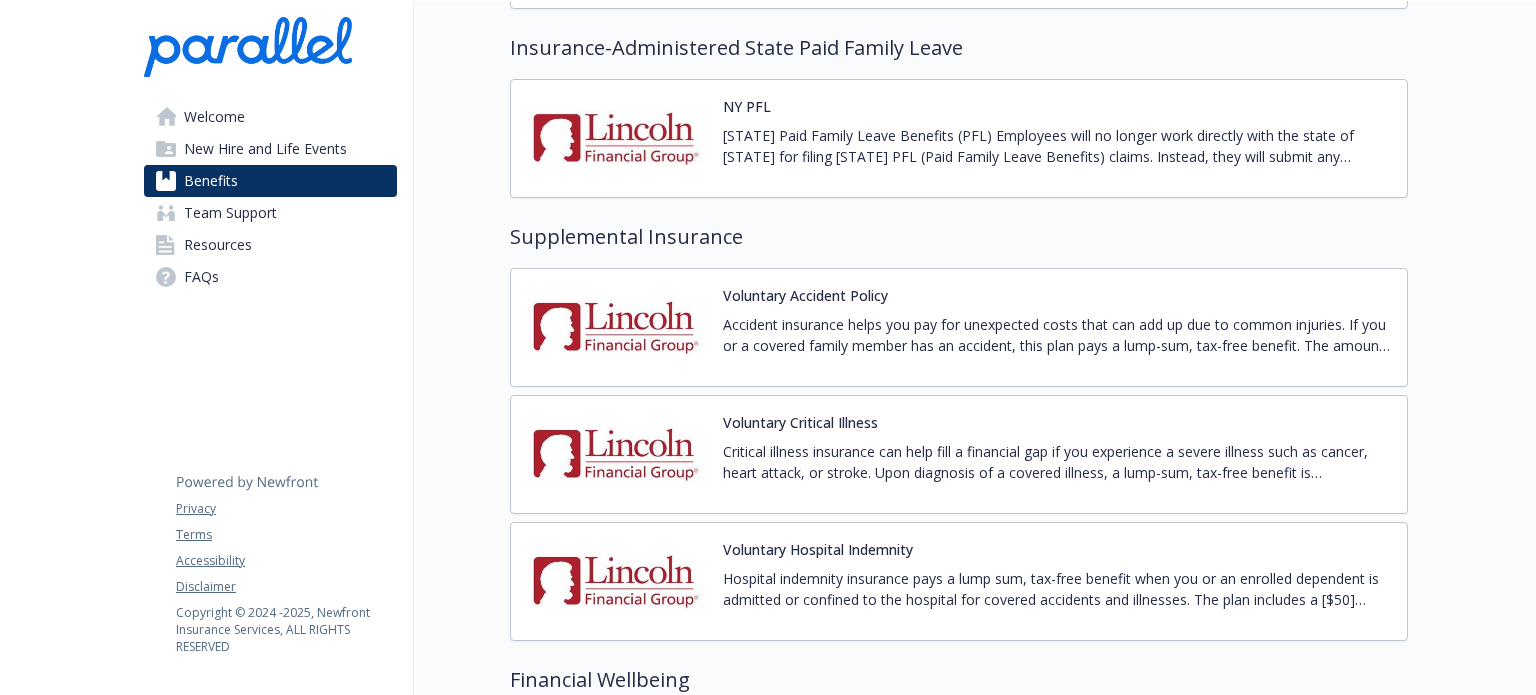 scroll, scrollTop: 2198, scrollLeft: 0, axis: vertical 